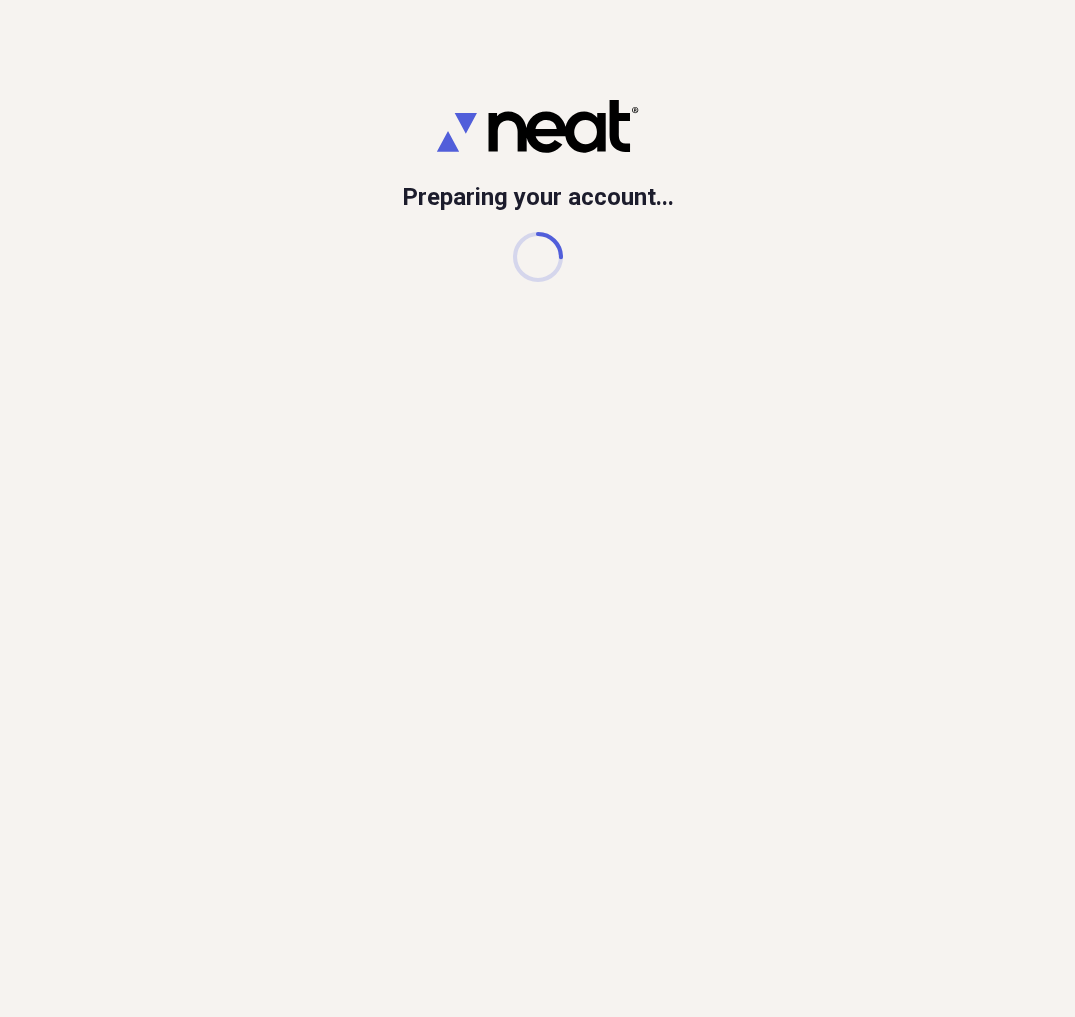 scroll, scrollTop: 0, scrollLeft: 0, axis: both 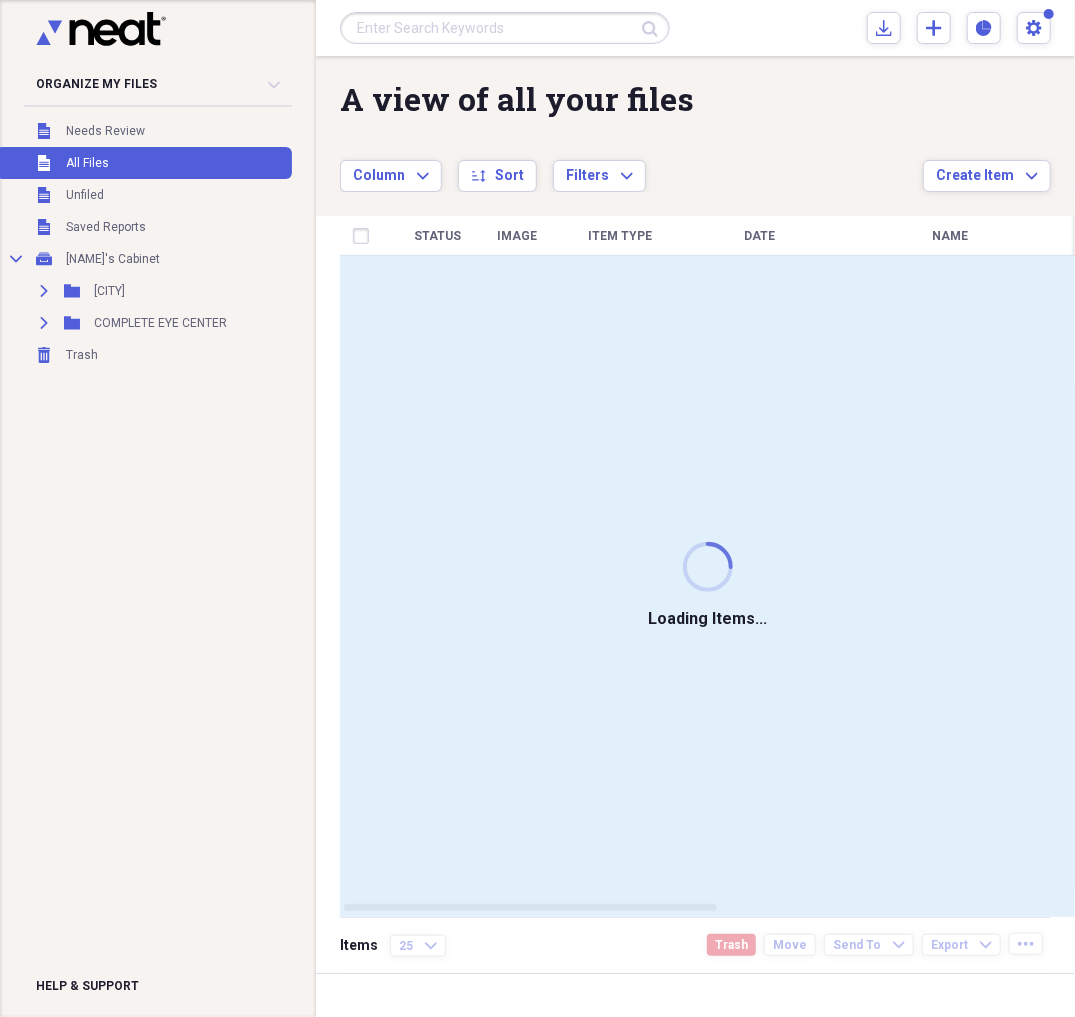 click at bounding box center (505, 28) 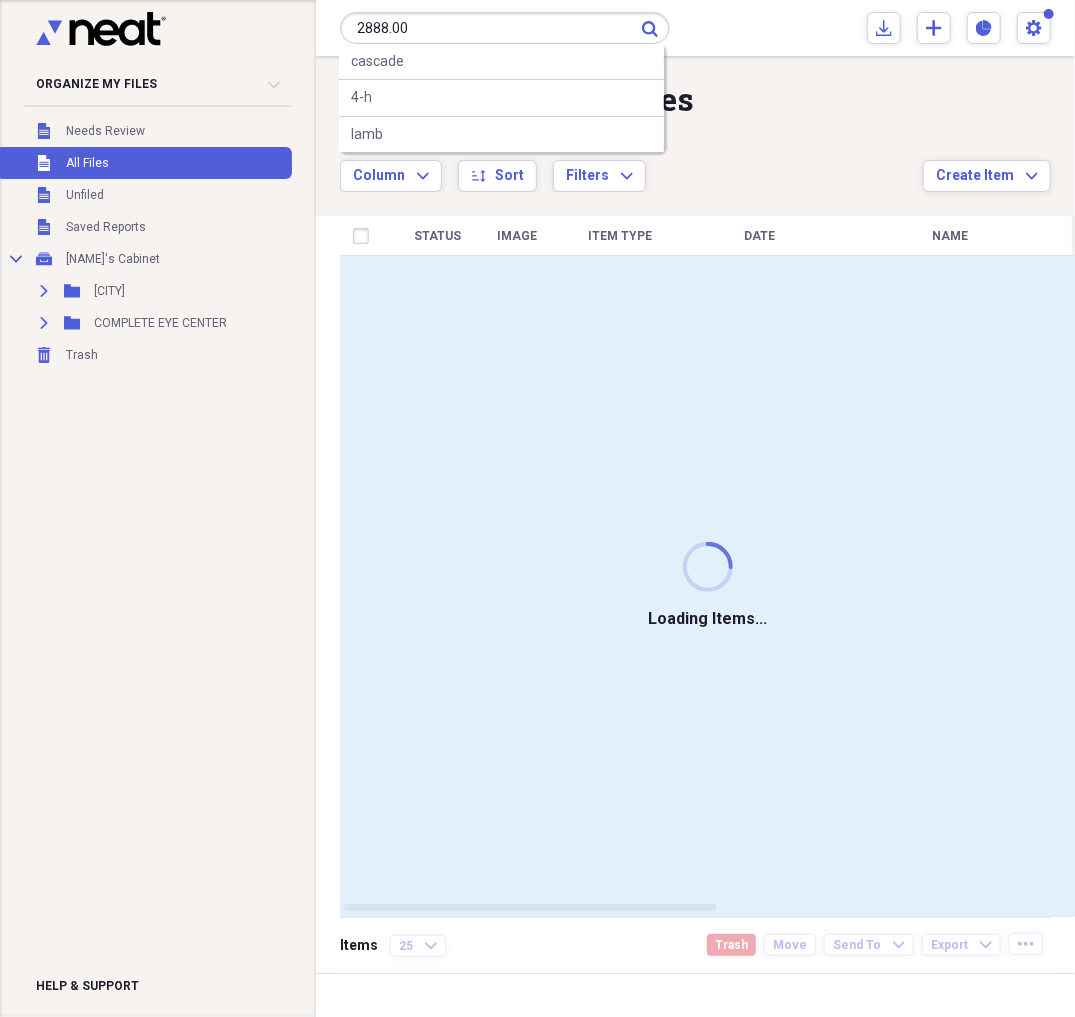 type on "2888.00" 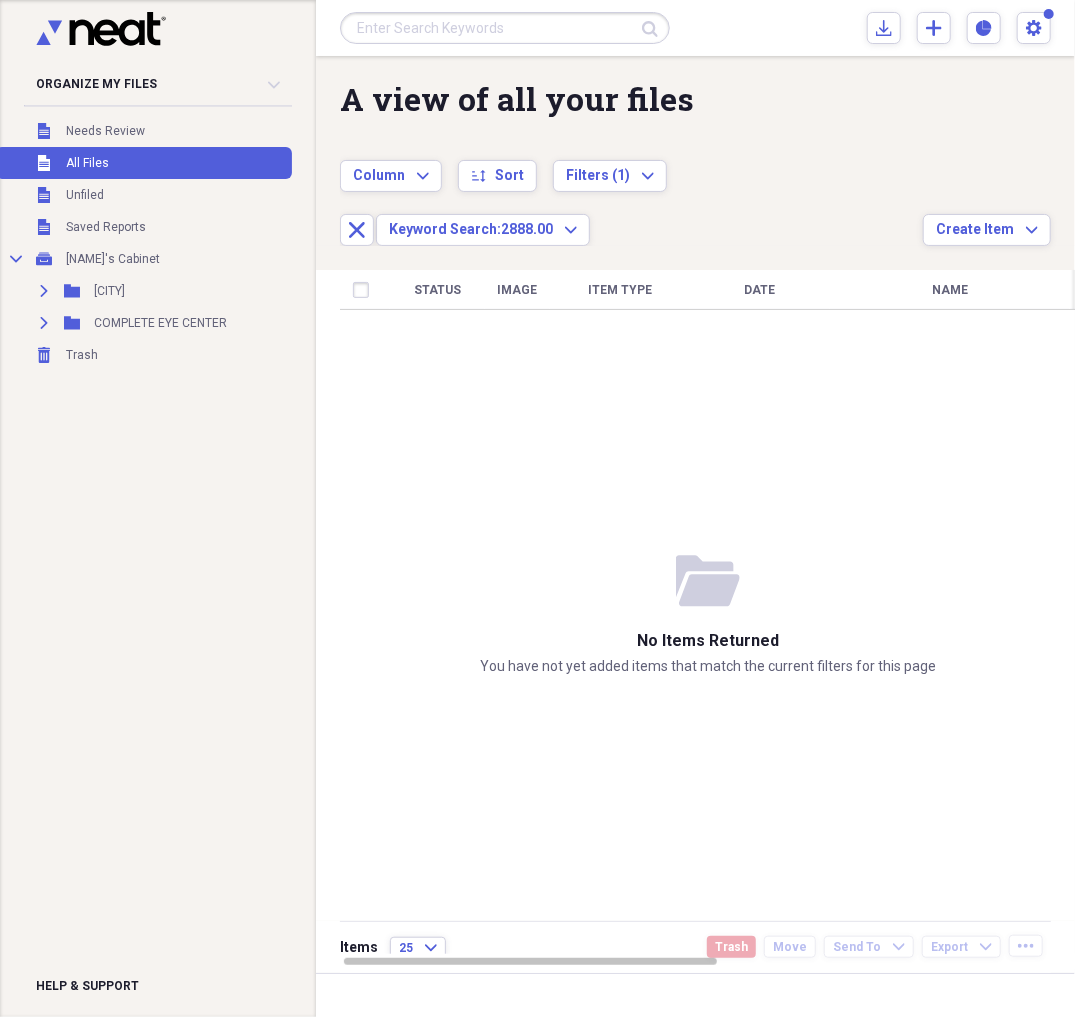 click at bounding box center [505, 28] 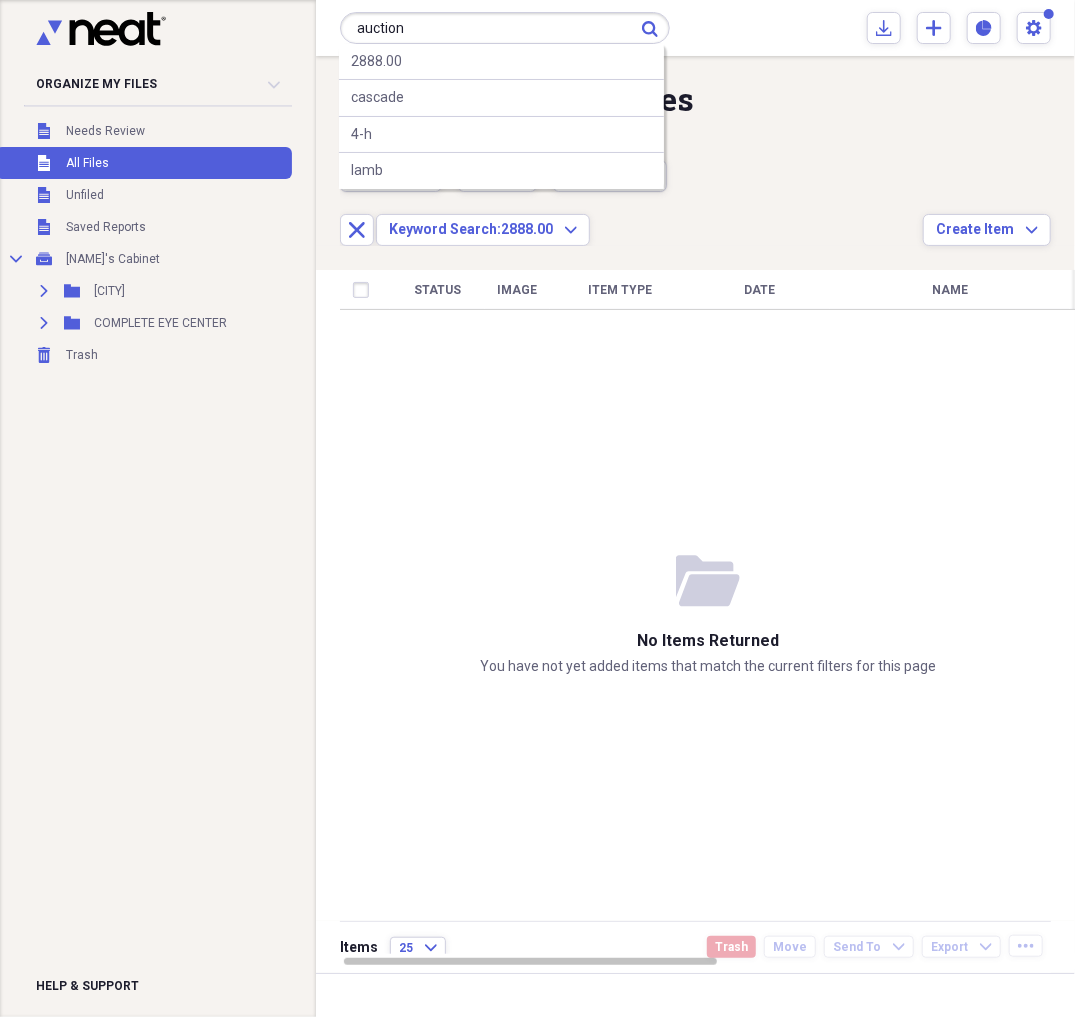 type on "auction" 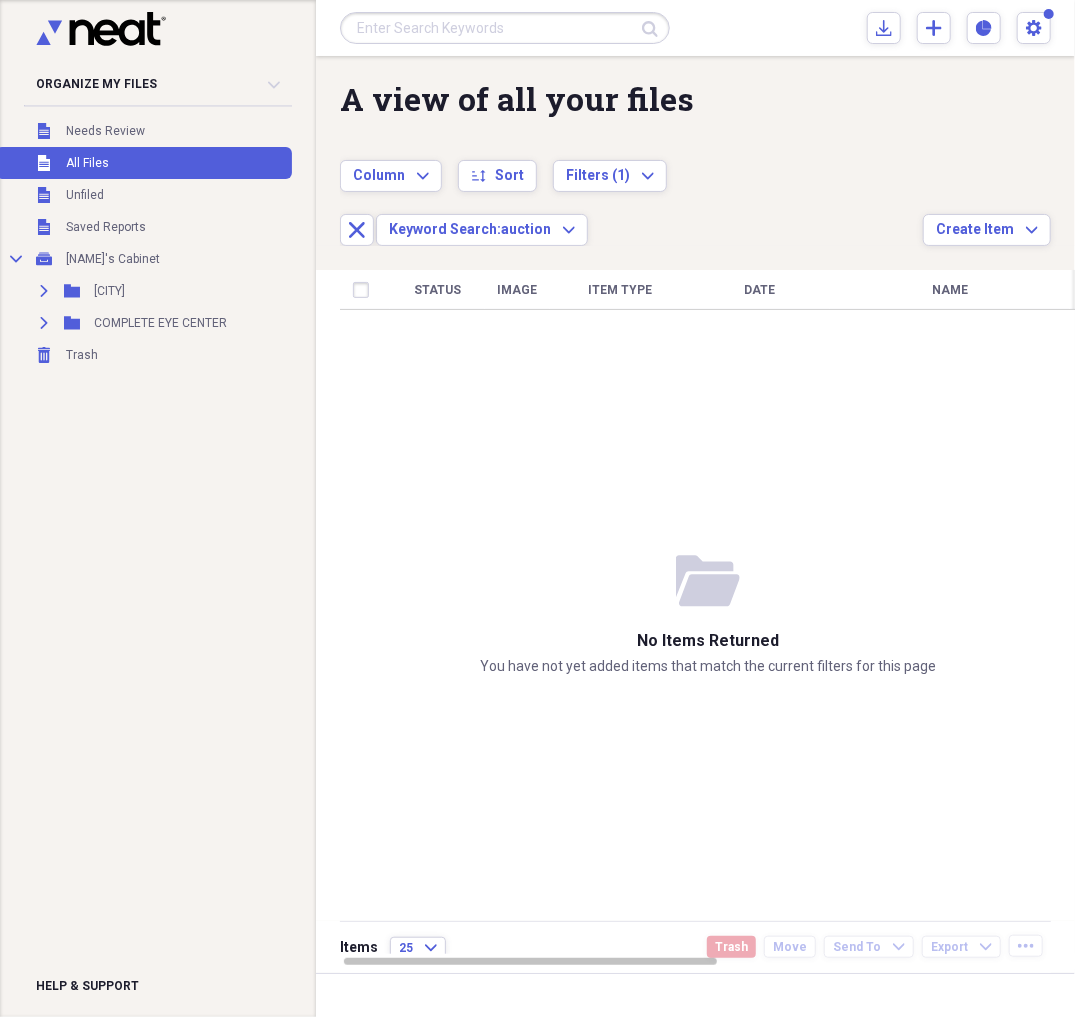 click at bounding box center (505, 28) 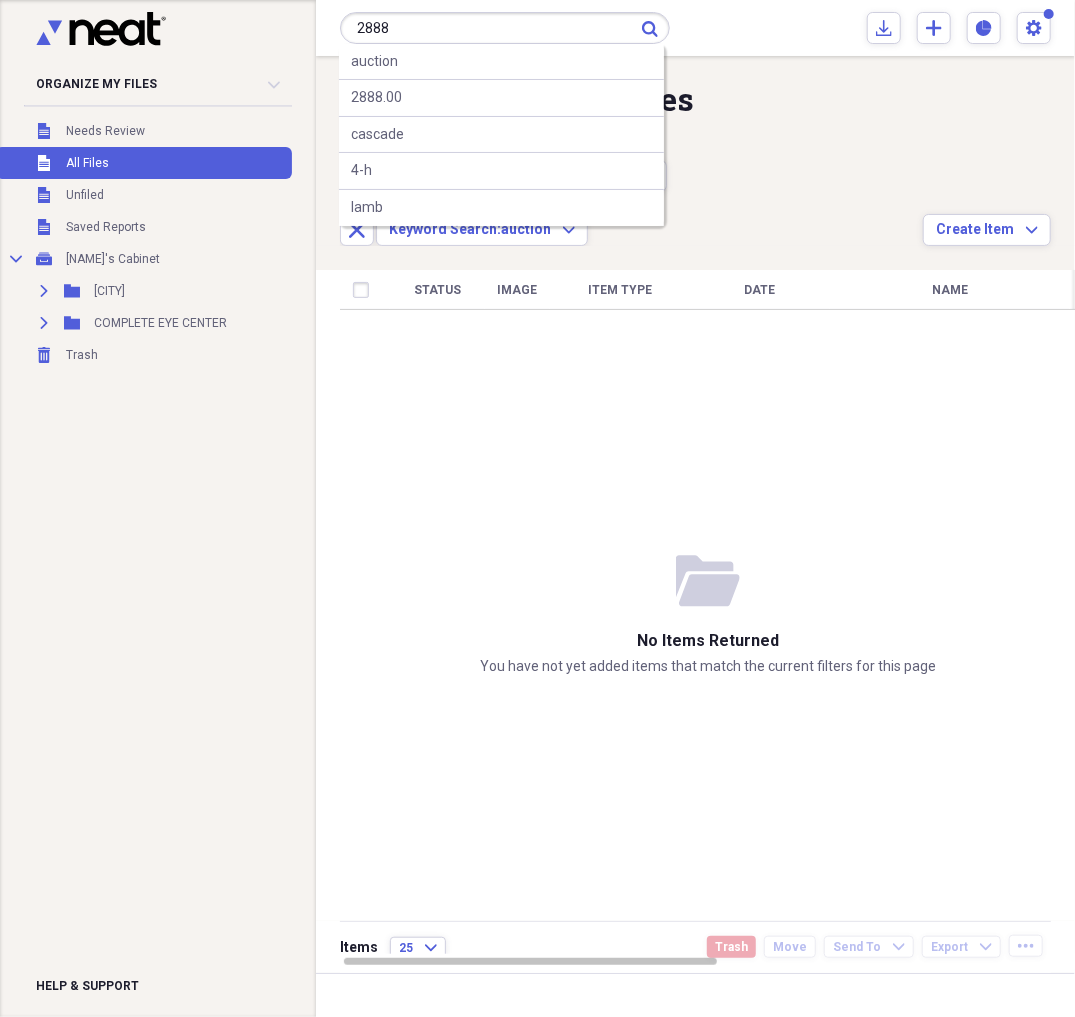 type on "2888" 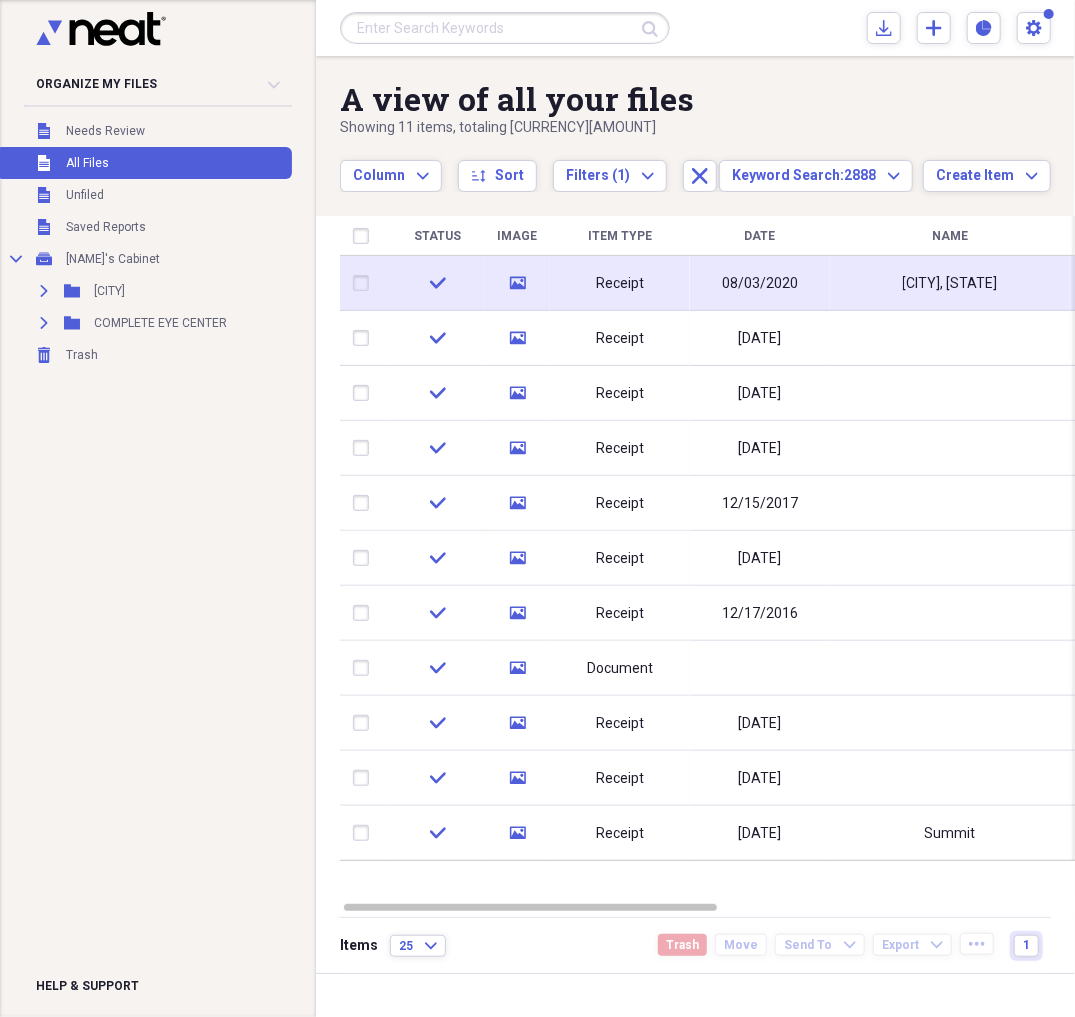 click on "Receipt" at bounding box center (620, 284) 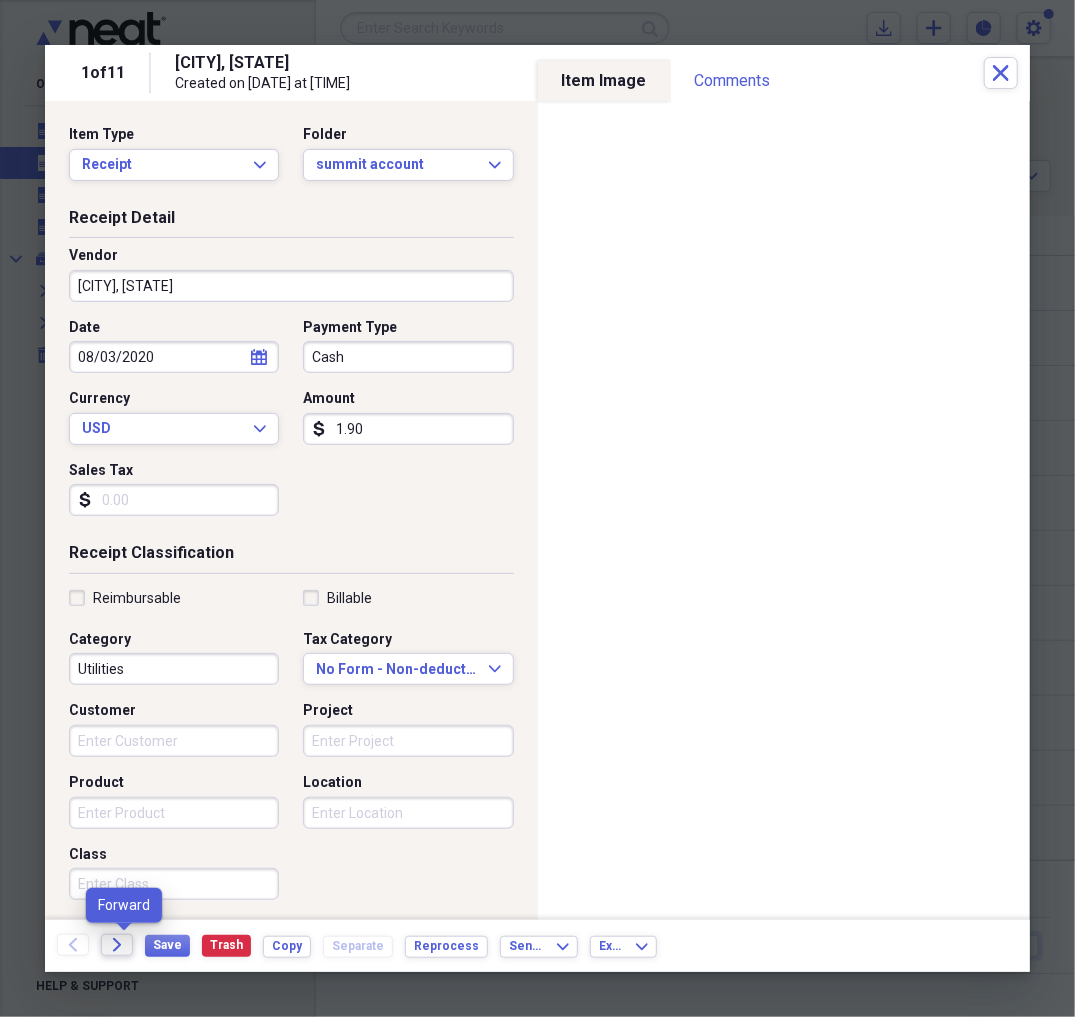 click 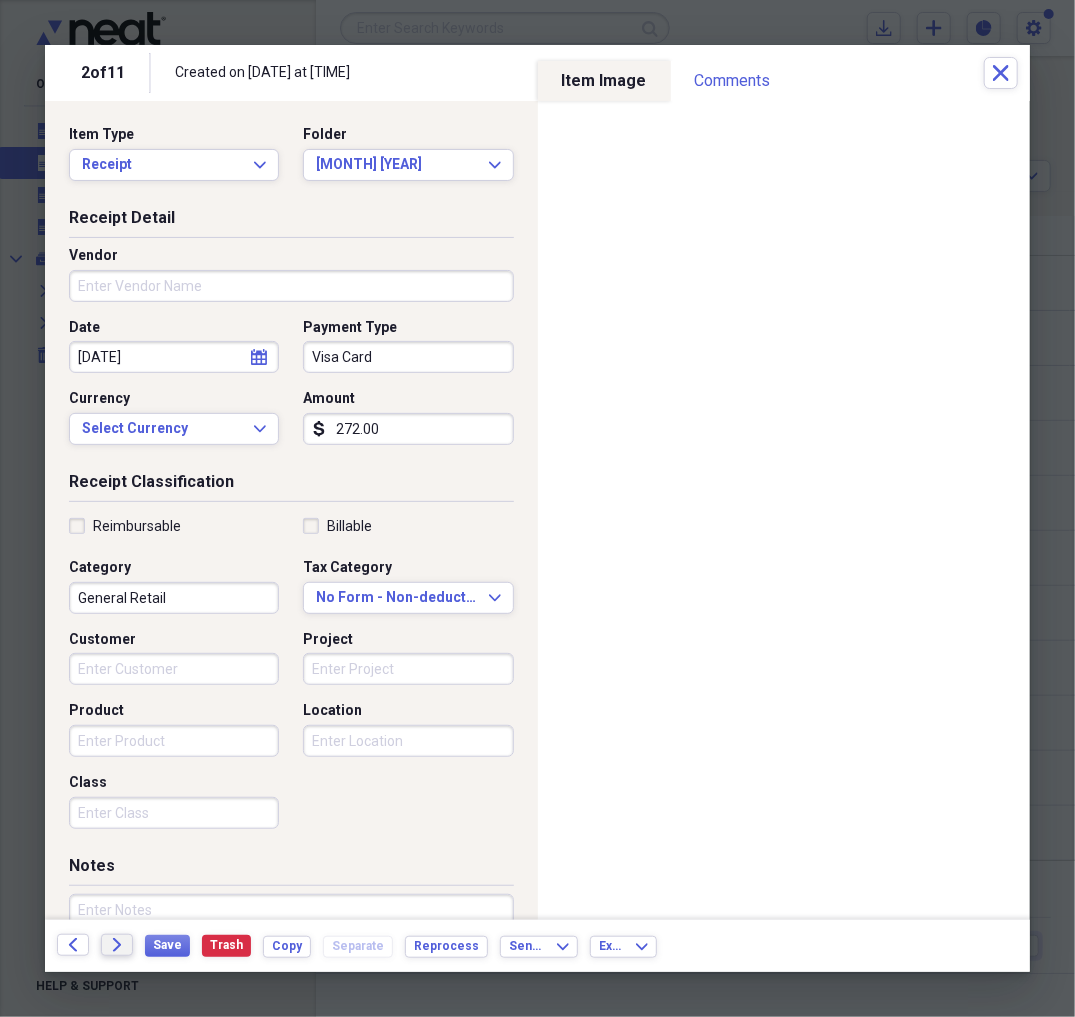 click 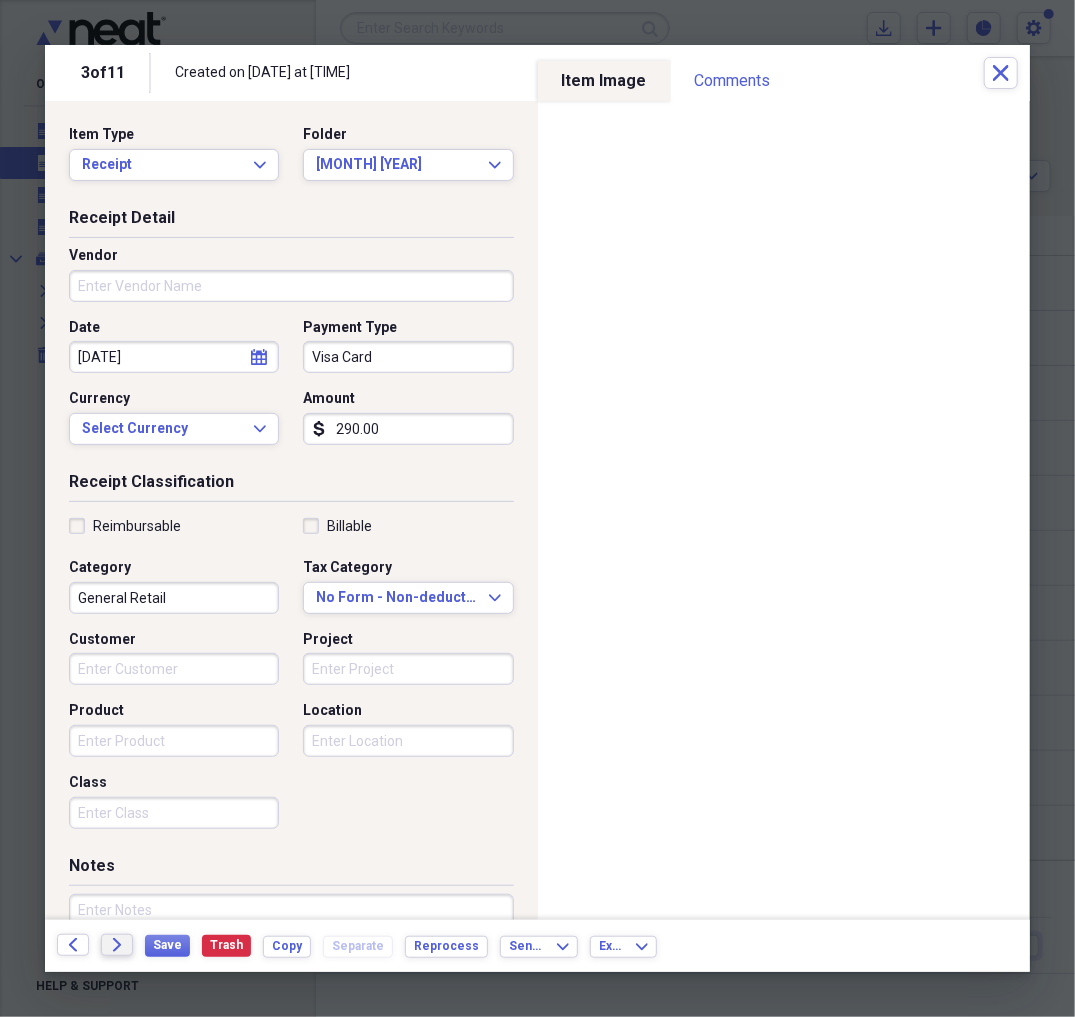 click 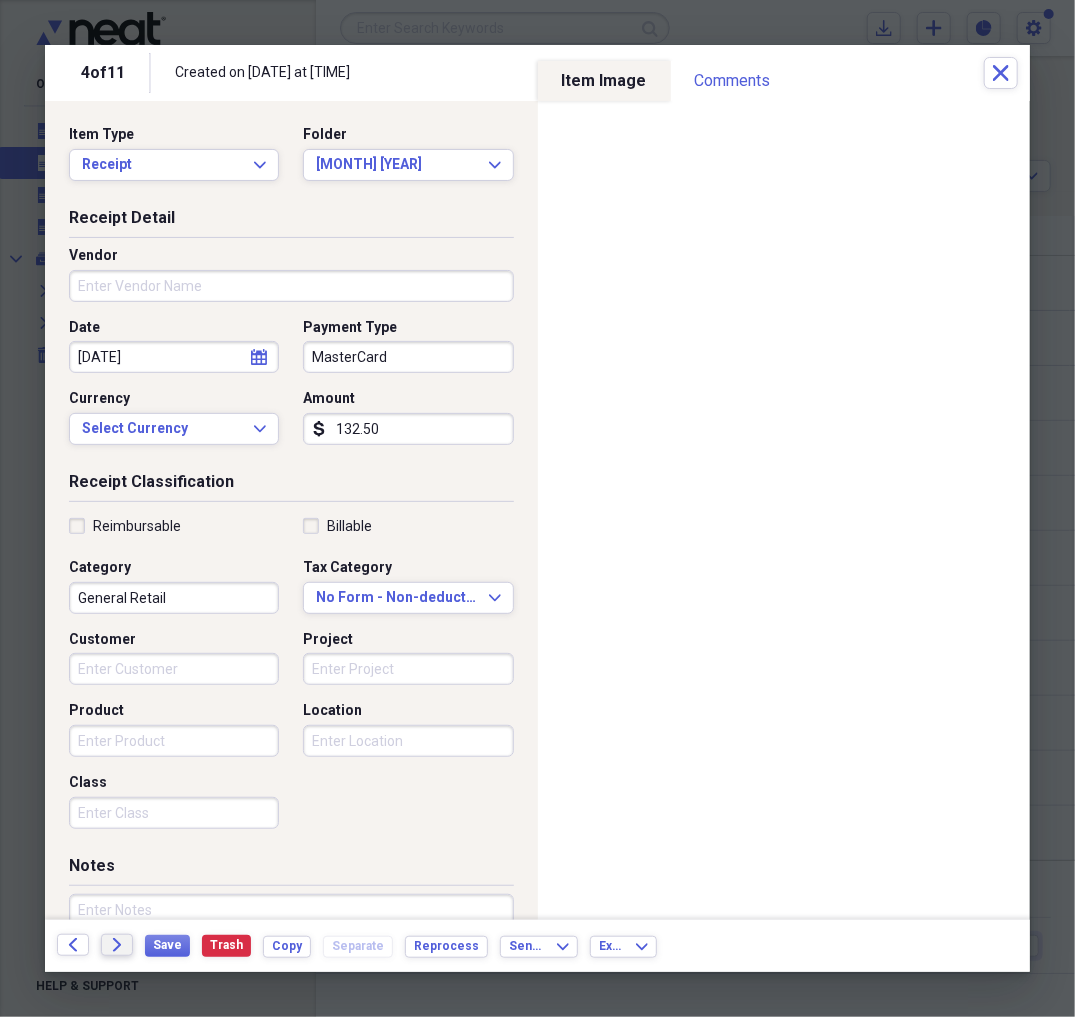 click 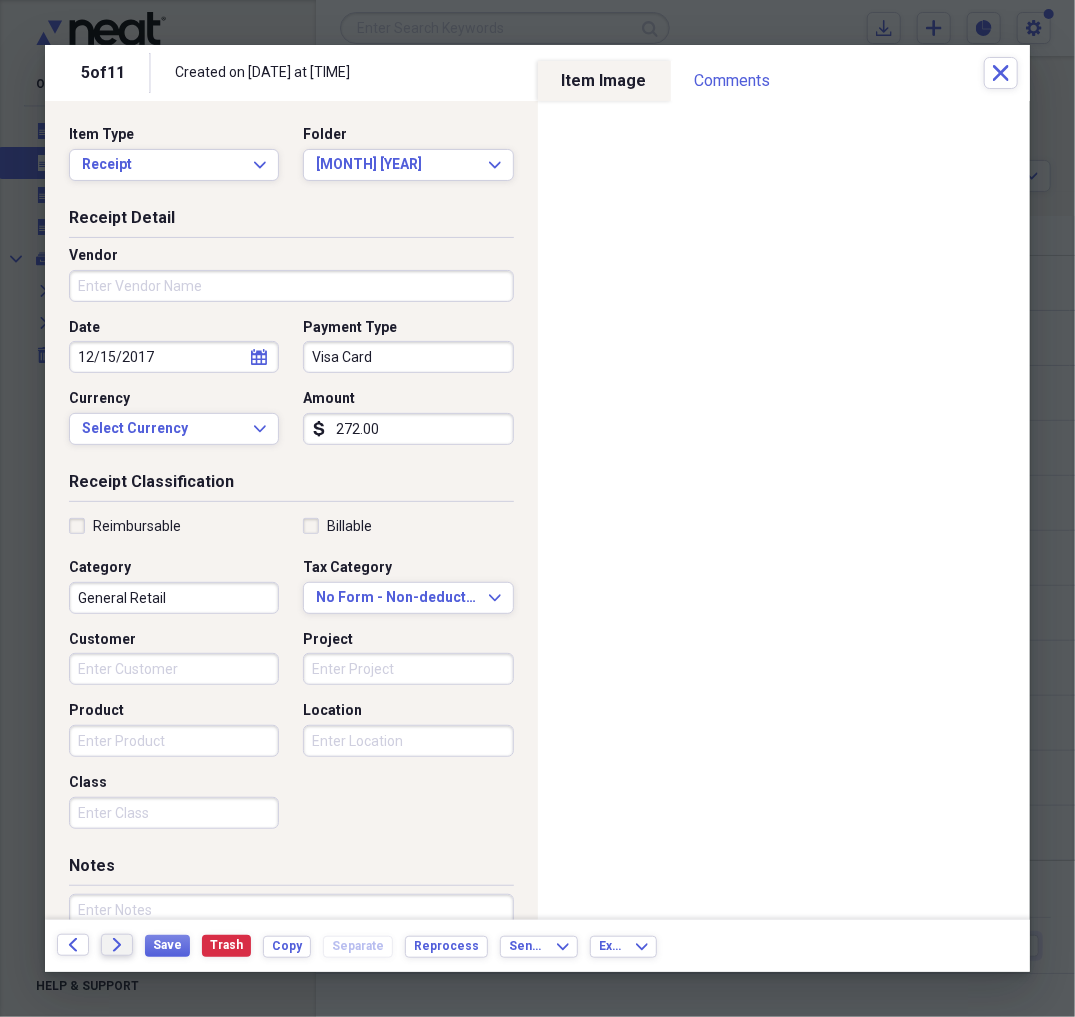 click 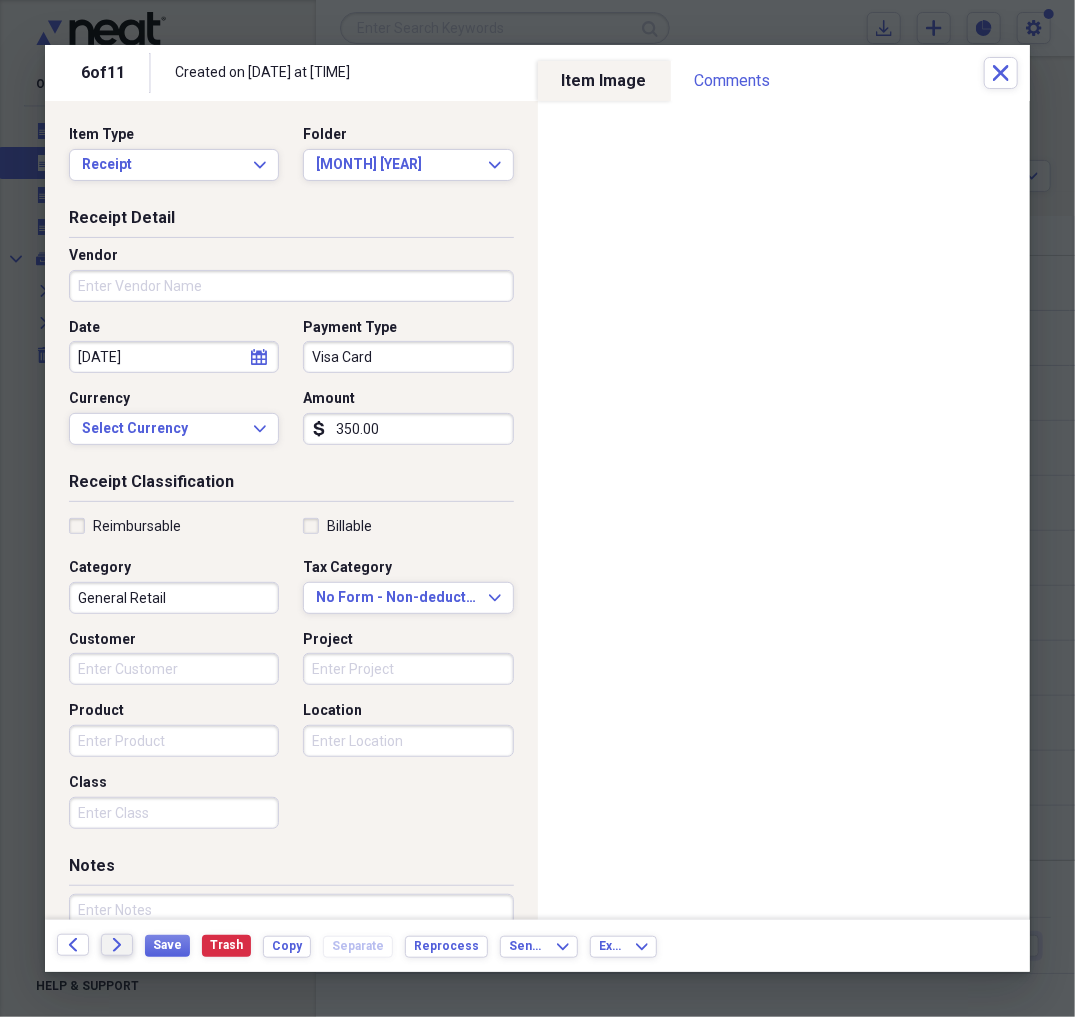 click 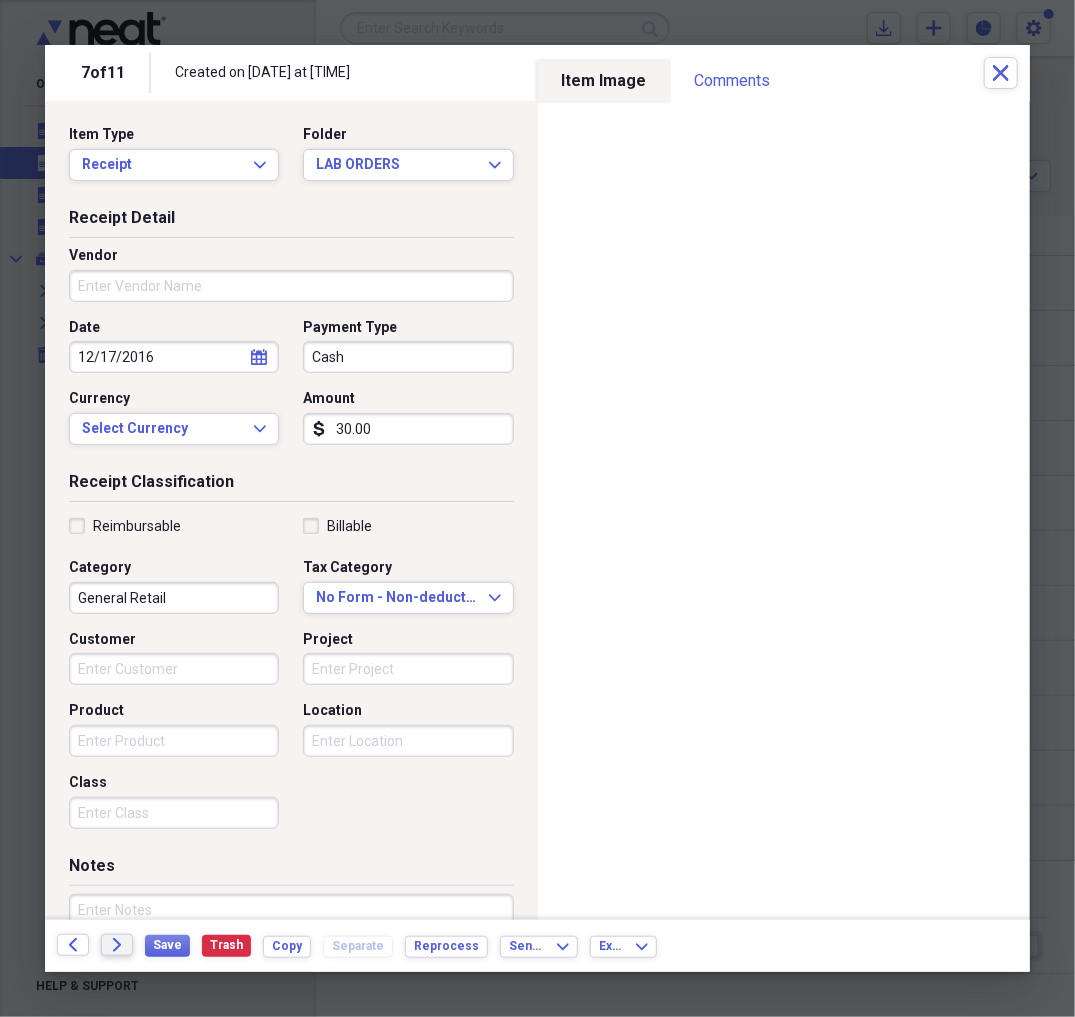 click 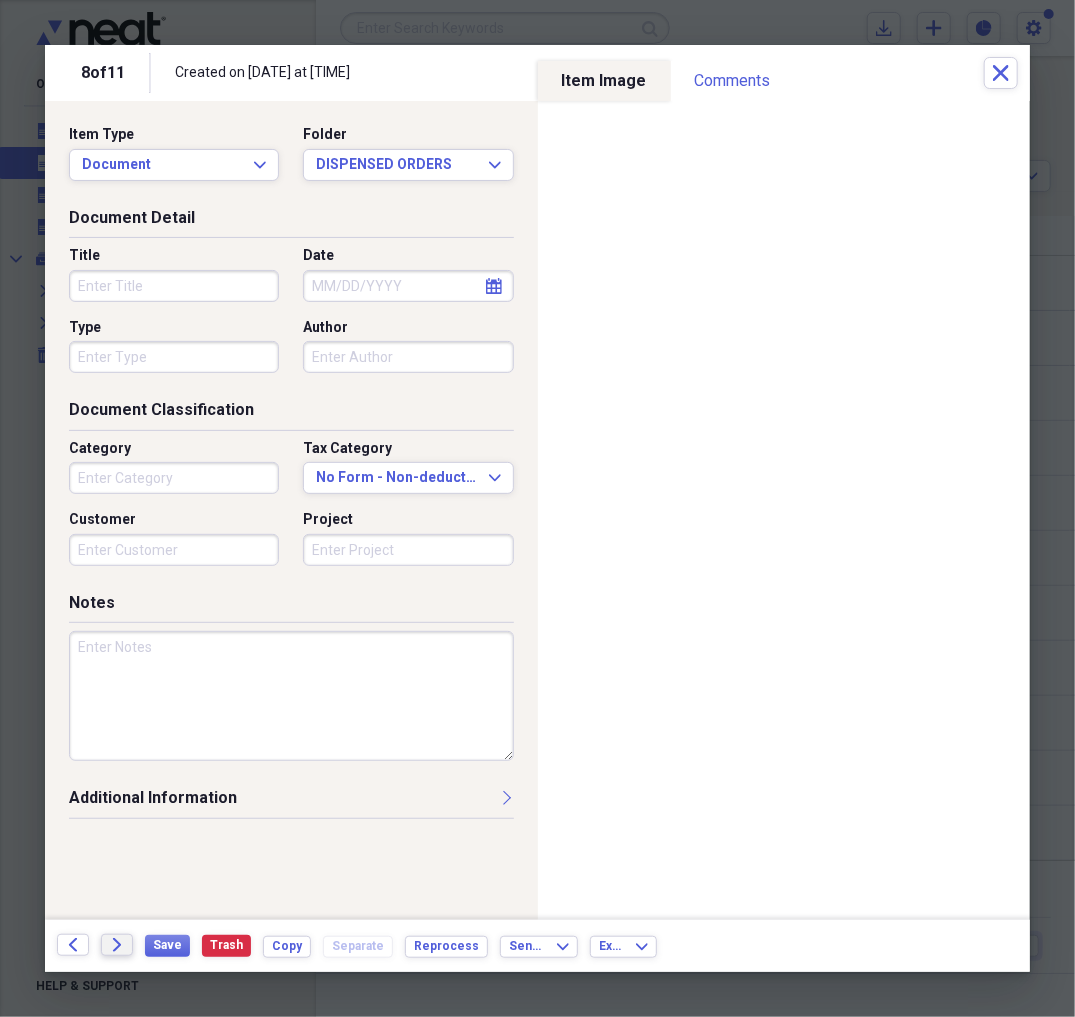 click 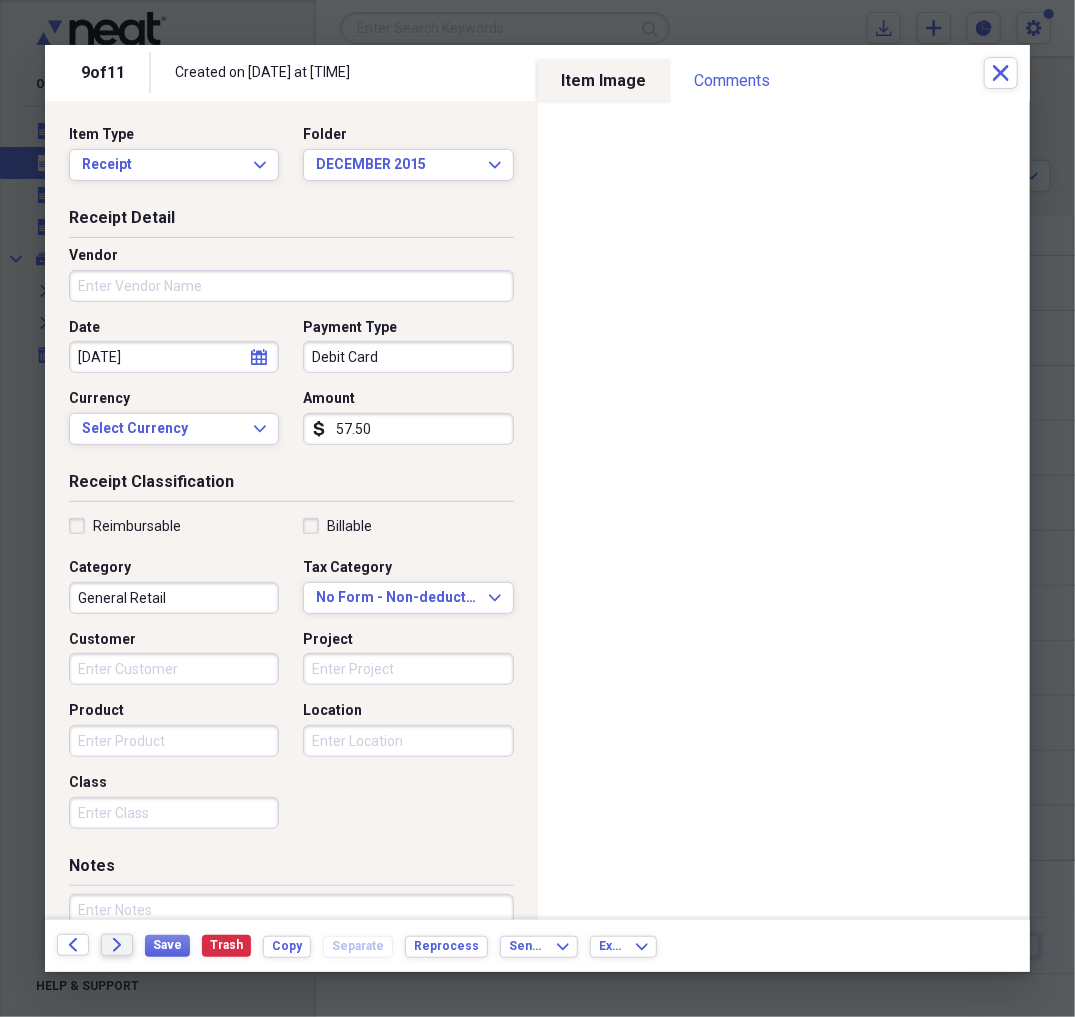 click 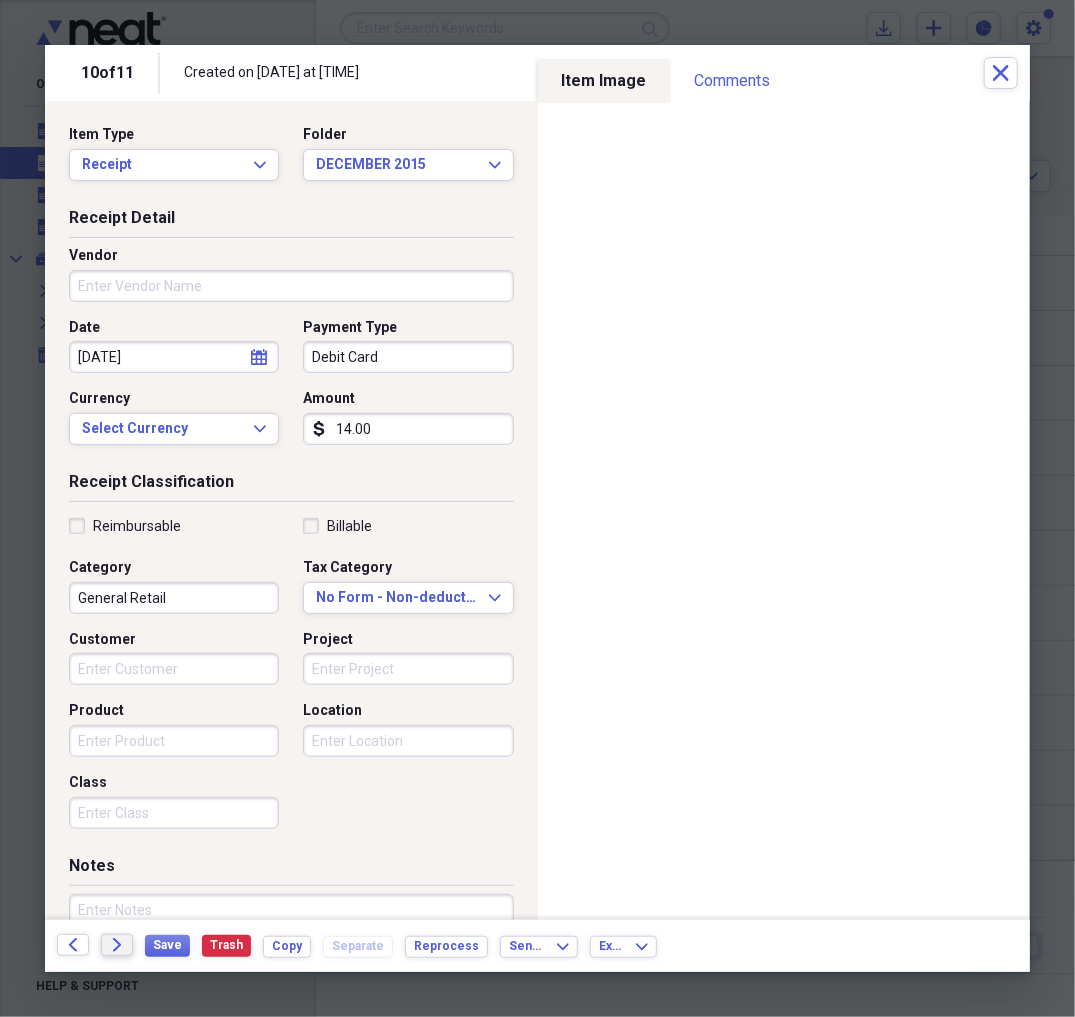 click 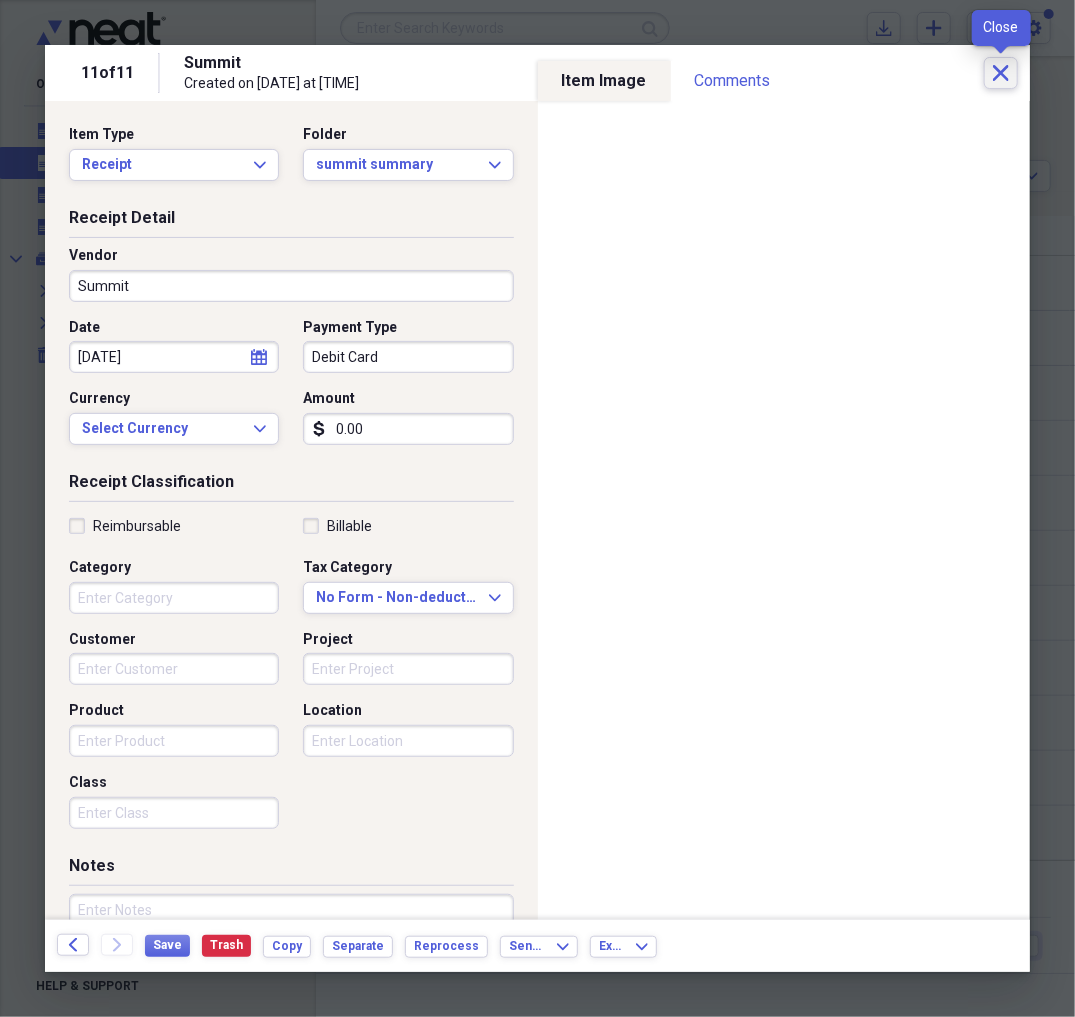 click on "Close" at bounding box center (1001, 73) 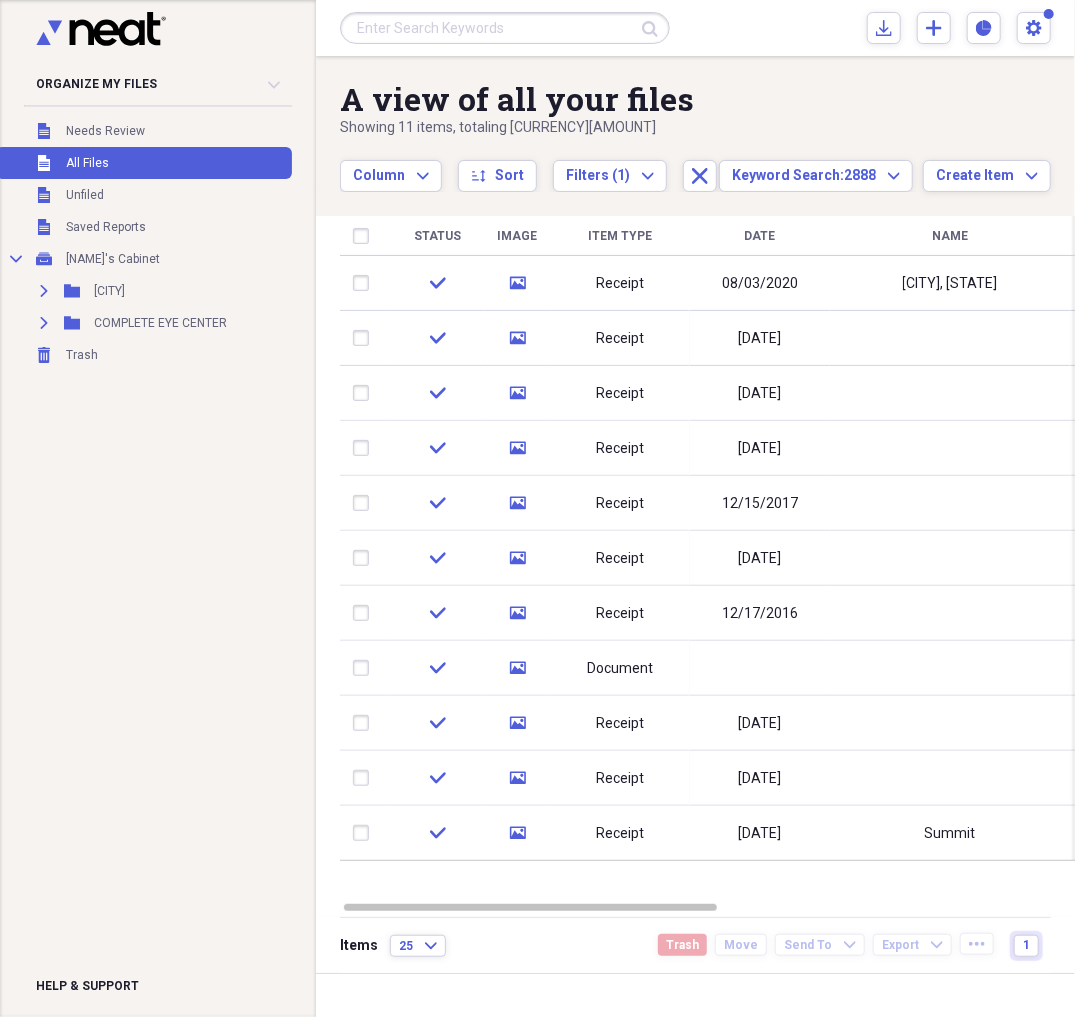 click at bounding box center (505, 28) 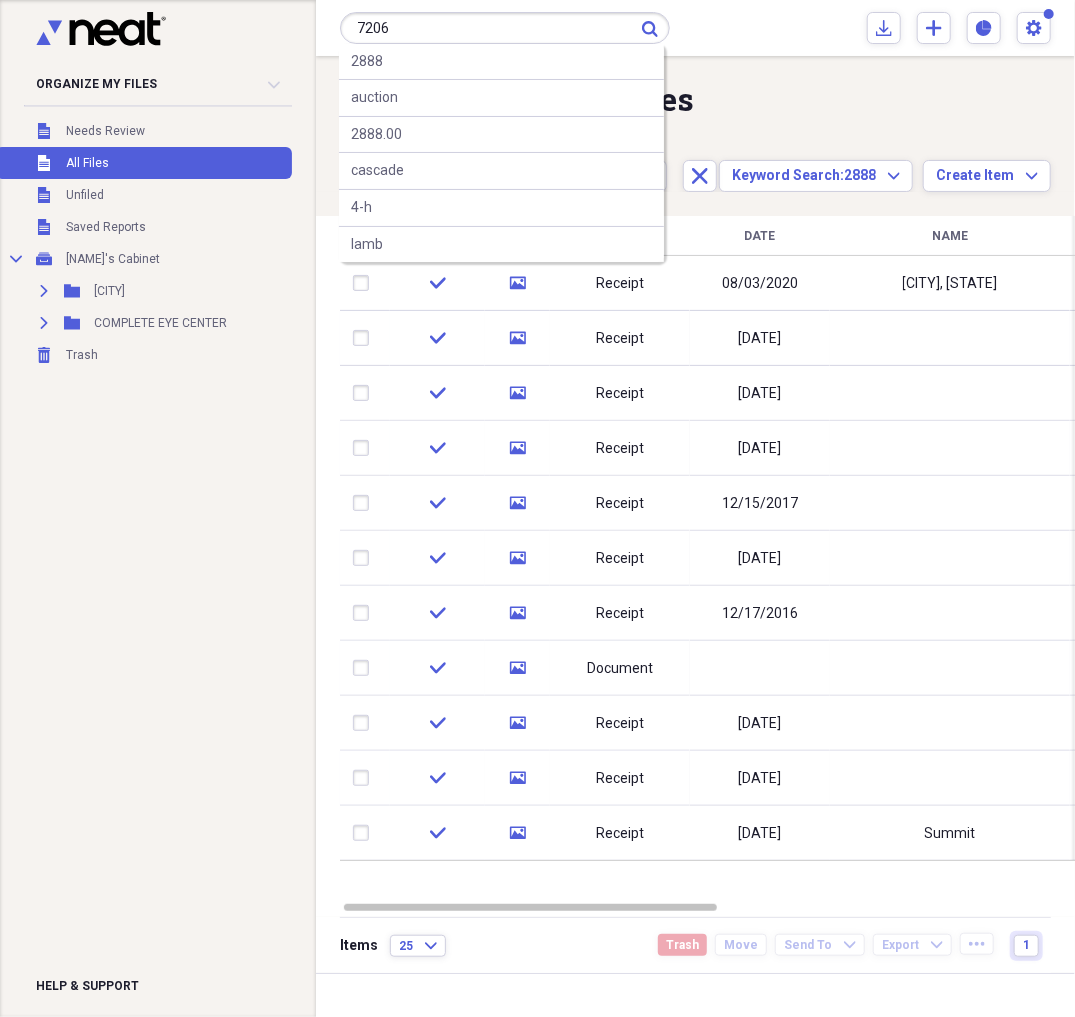 type on "7206" 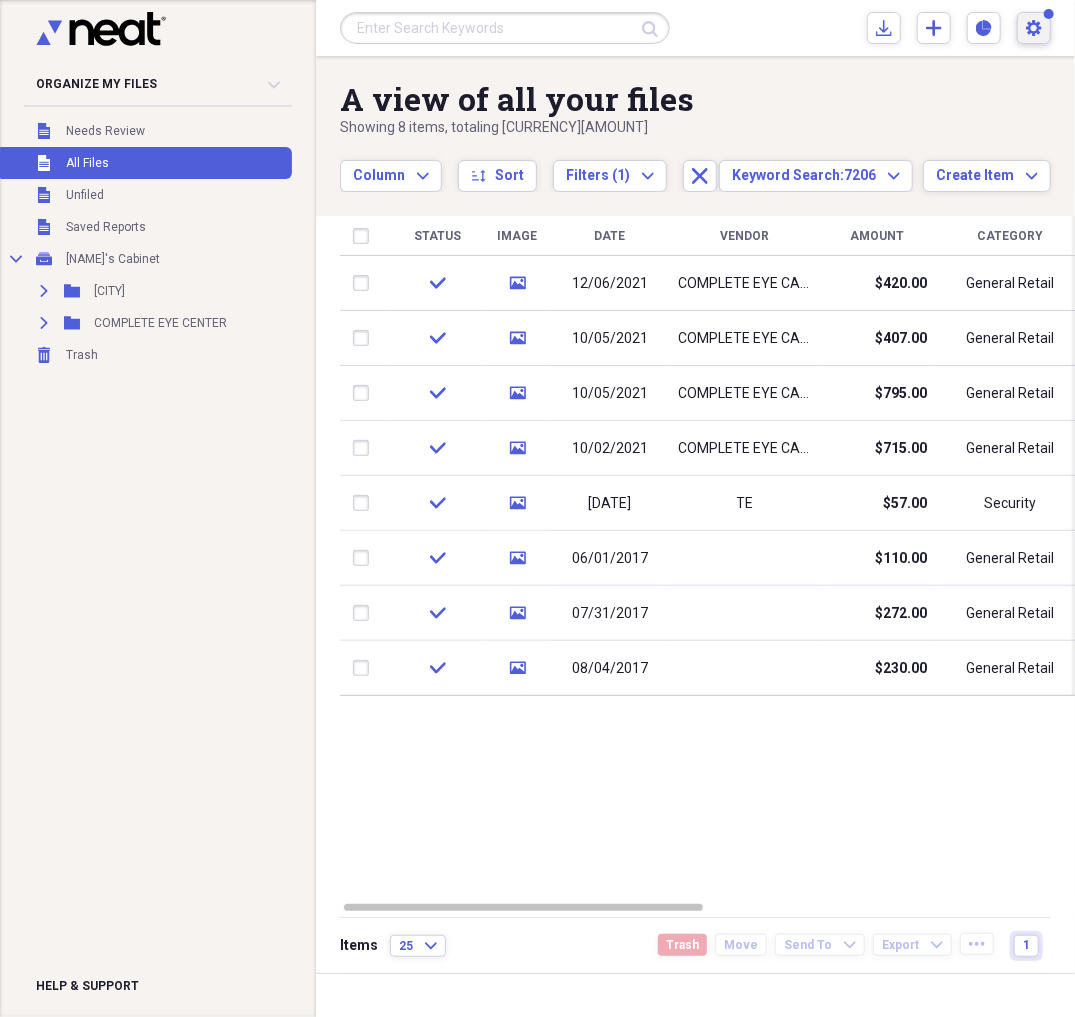 click on "Settings [NAME] Expand" at bounding box center [1034, 28] 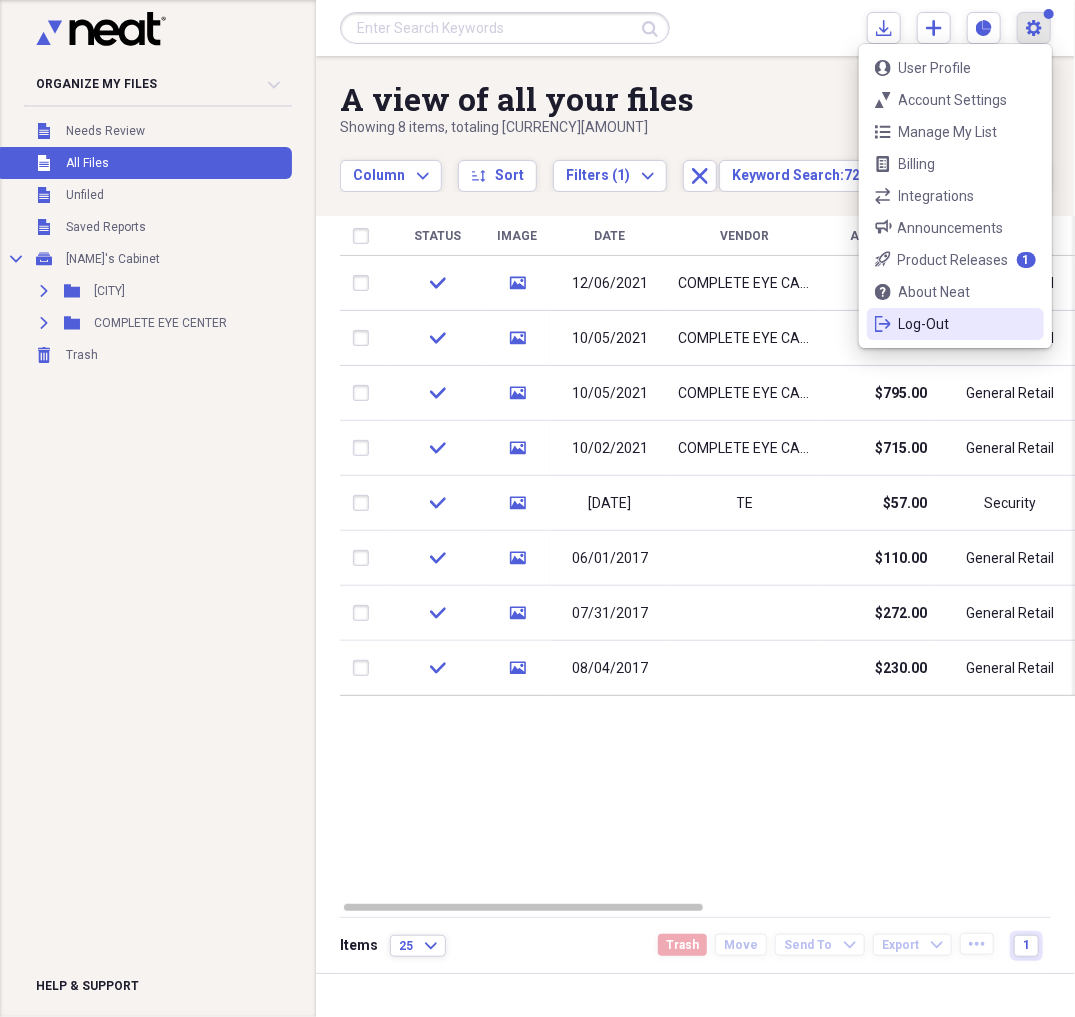 click on "Log-Out" at bounding box center (955, 324) 